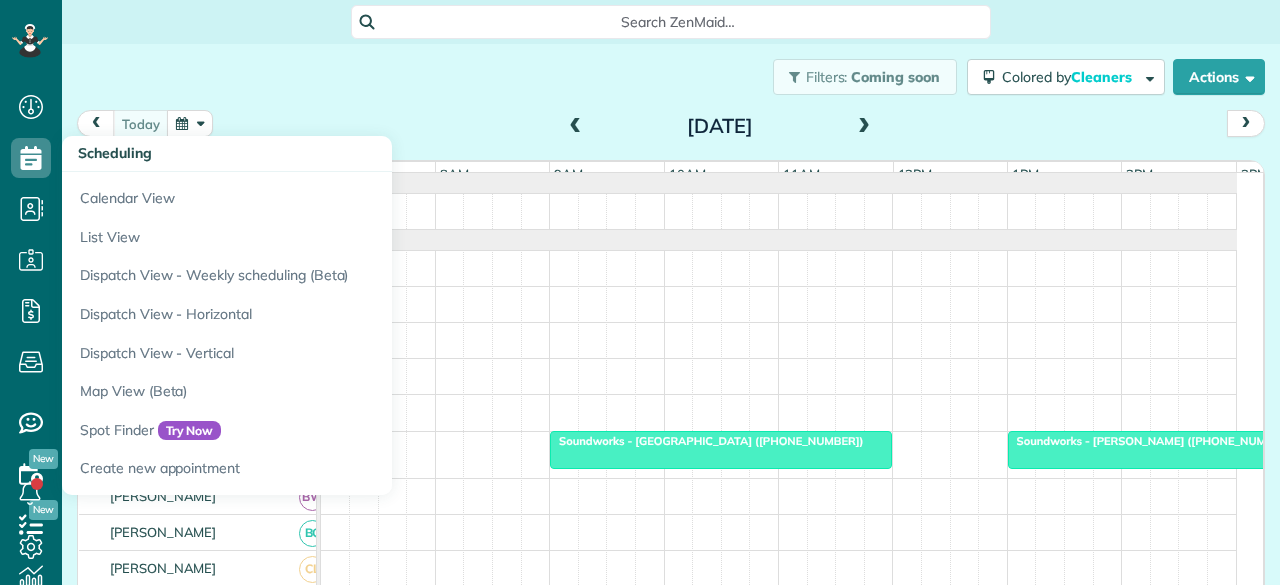 scroll, scrollTop: 0, scrollLeft: 0, axis: both 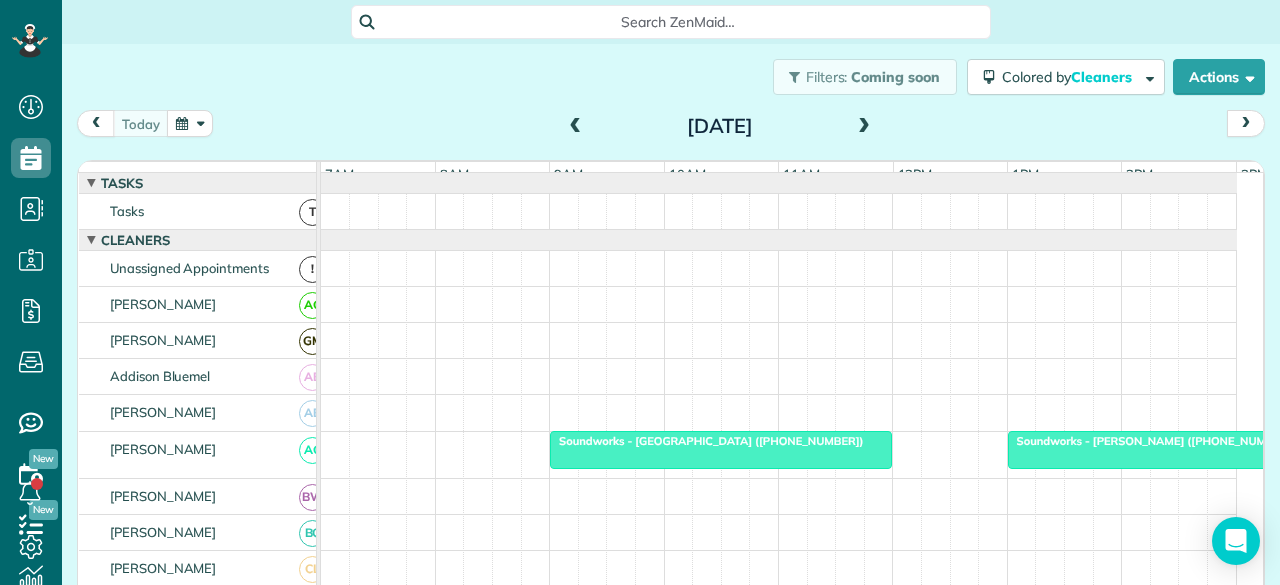 click at bounding box center (864, 127) 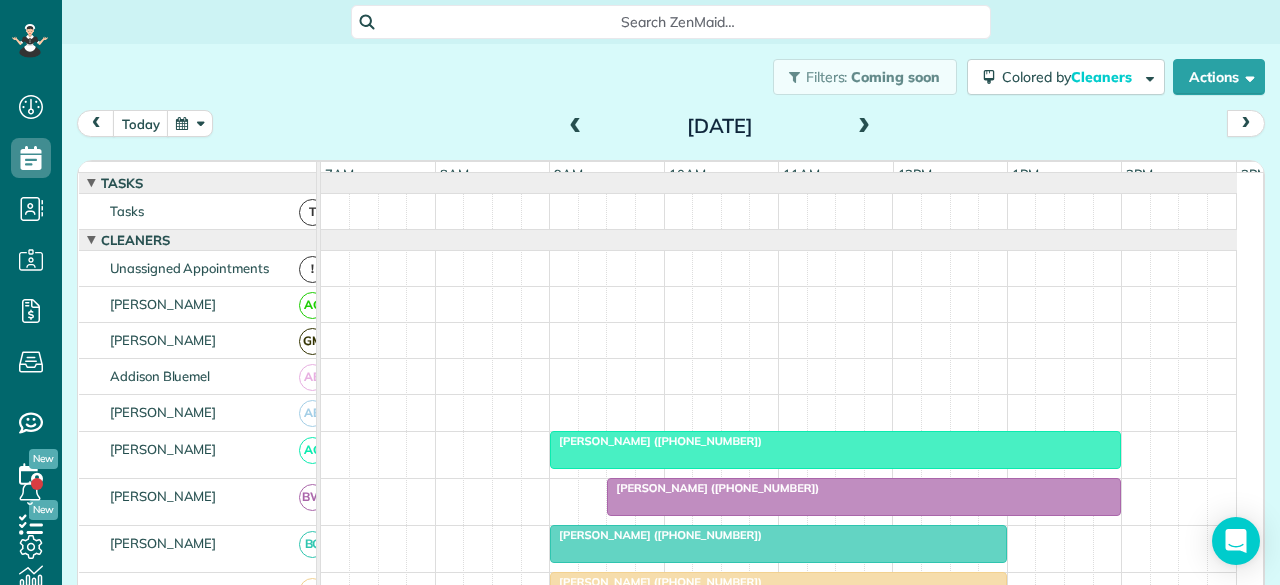 click at bounding box center (864, 127) 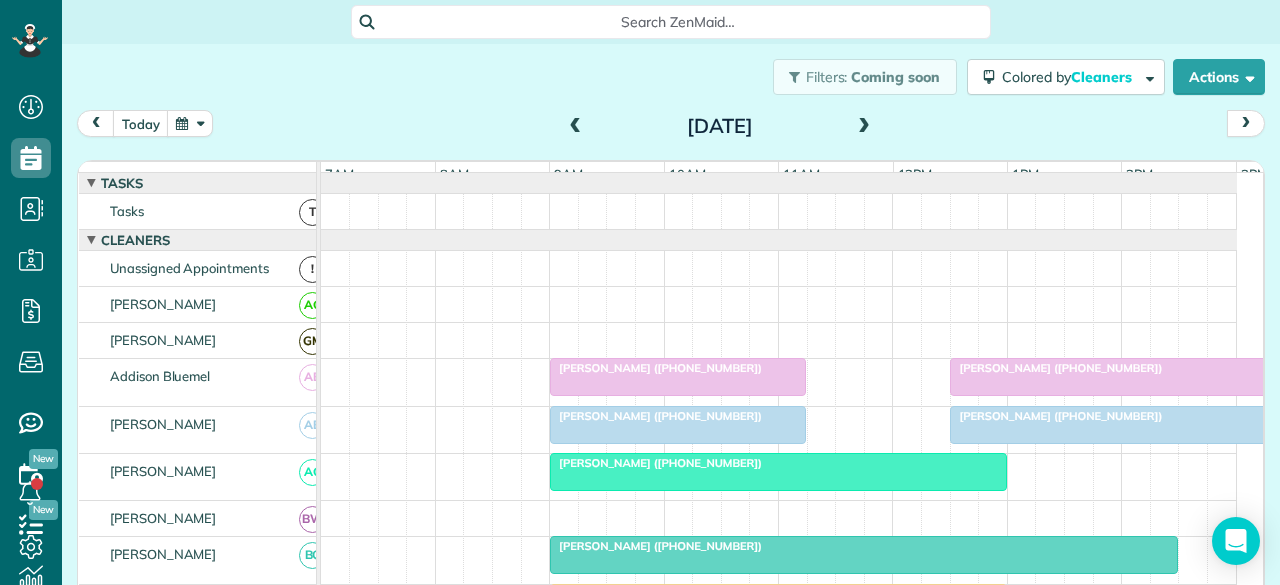 scroll, scrollTop: 300, scrollLeft: 0, axis: vertical 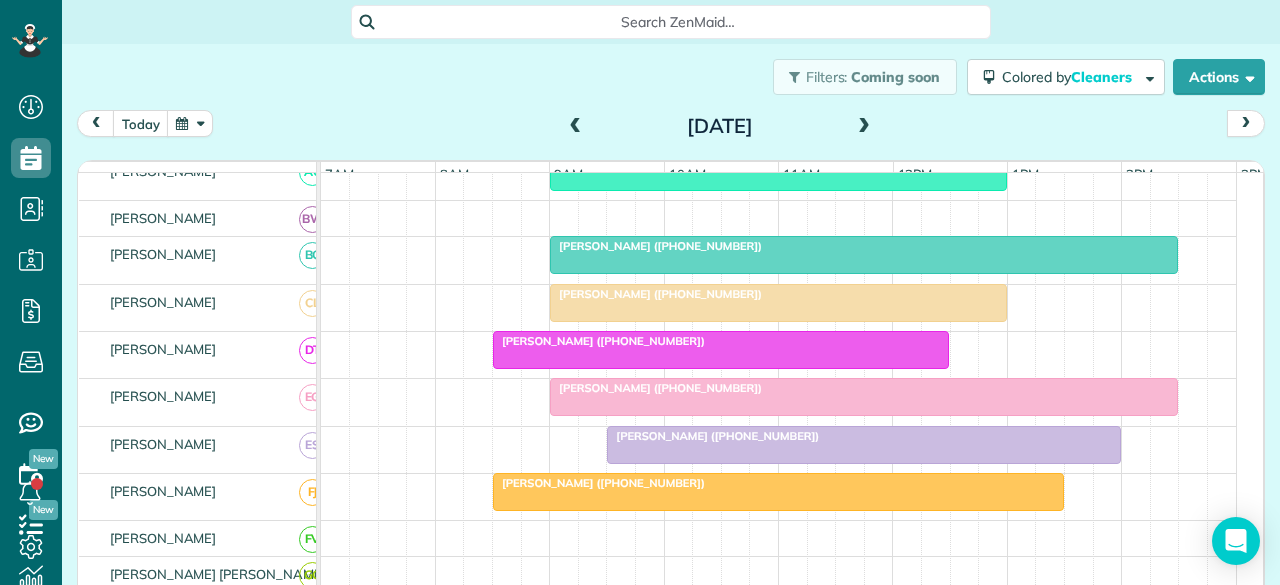 click on "[PERSON_NAME] ([PHONE_NUMBER])" at bounding box center (713, 436) 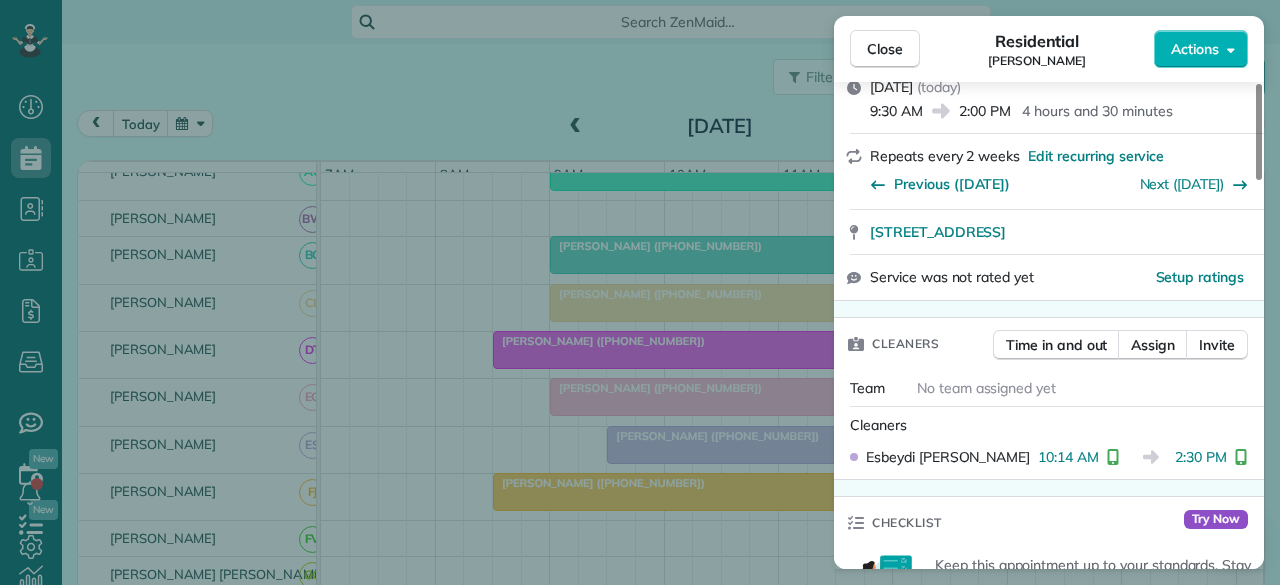 scroll, scrollTop: 300, scrollLeft: 0, axis: vertical 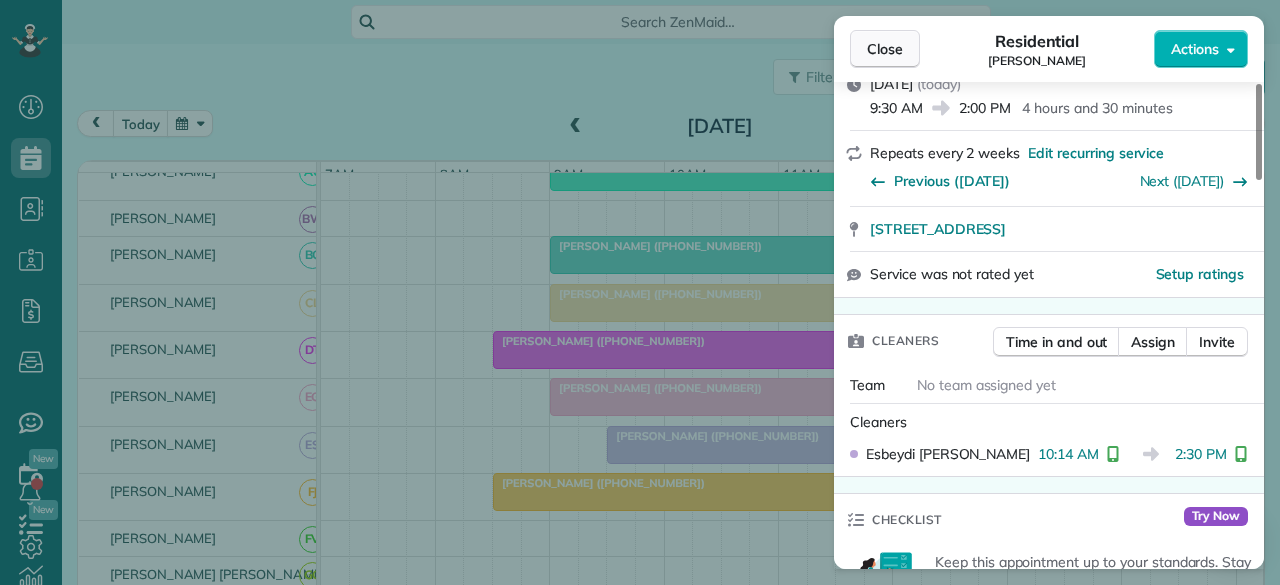 click on "Close" at bounding box center (885, 49) 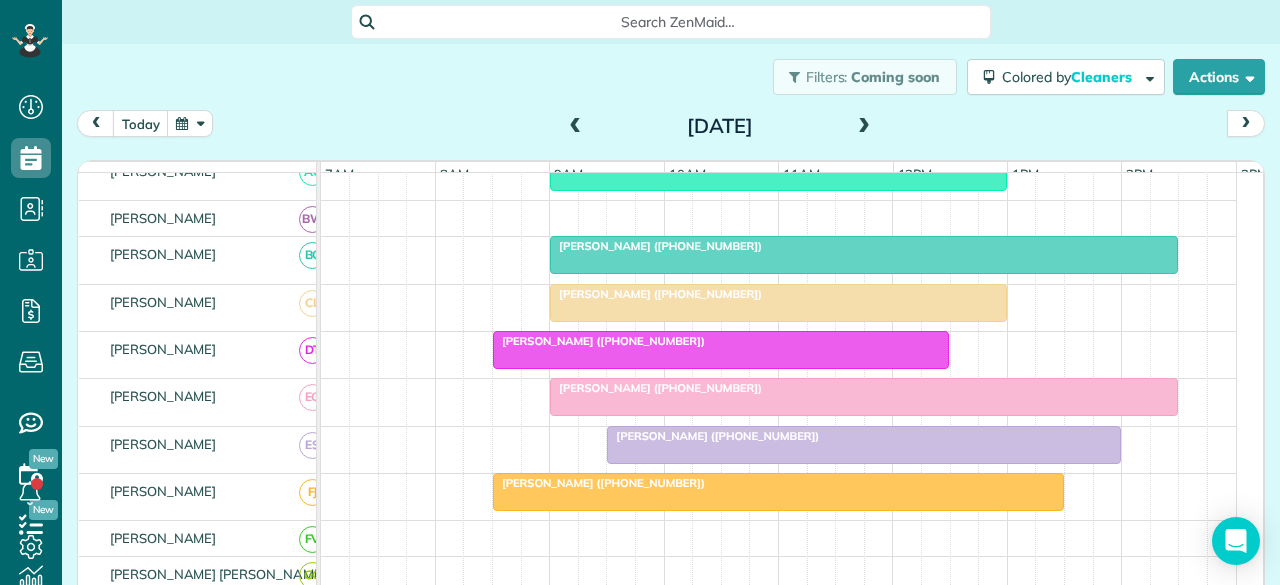 scroll, scrollTop: 232, scrollLeft: 0, axis: vertical 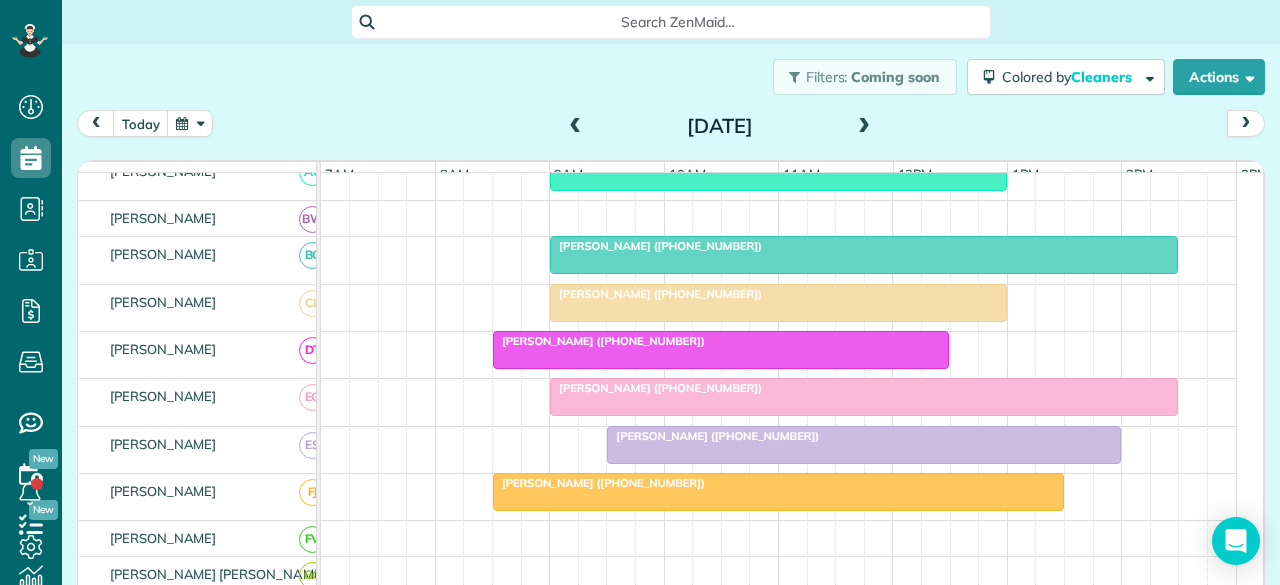 click at bounding box center [864, 397] 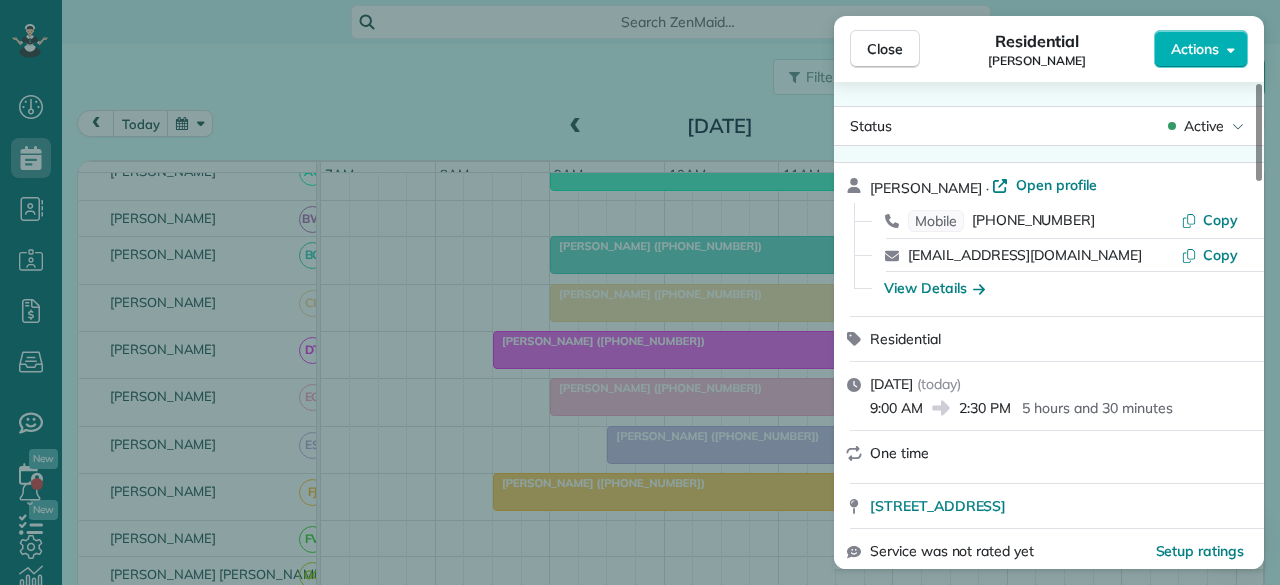scroll, scrollTop: 400, scrollLeft: 0, axis: vertical 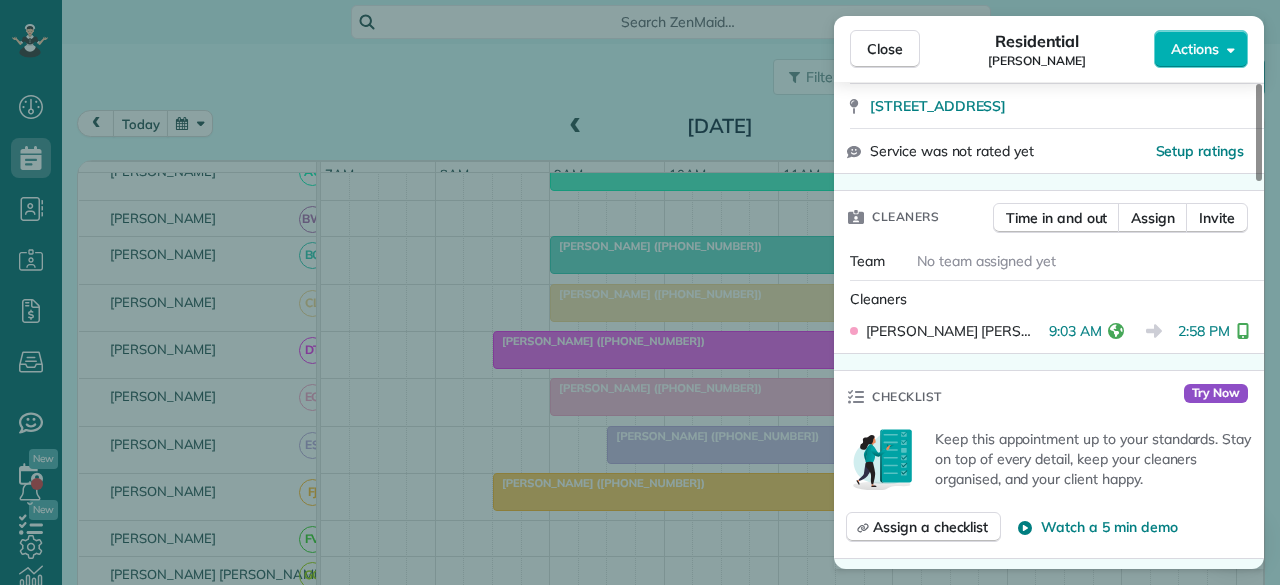 drag, startPoint x: 892, startPoint y: 47, endPoint x: 530, endPoint y: 568, distance: 634.41705 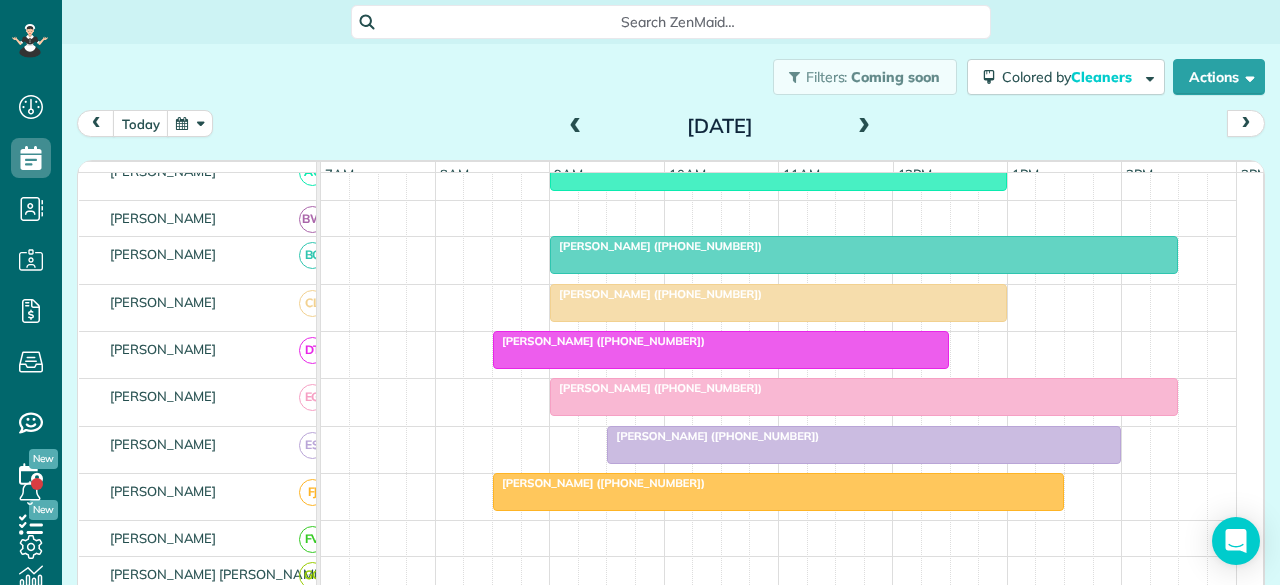 scroll, scrollTop: 364, scrollLeft: 0, axis: vertical 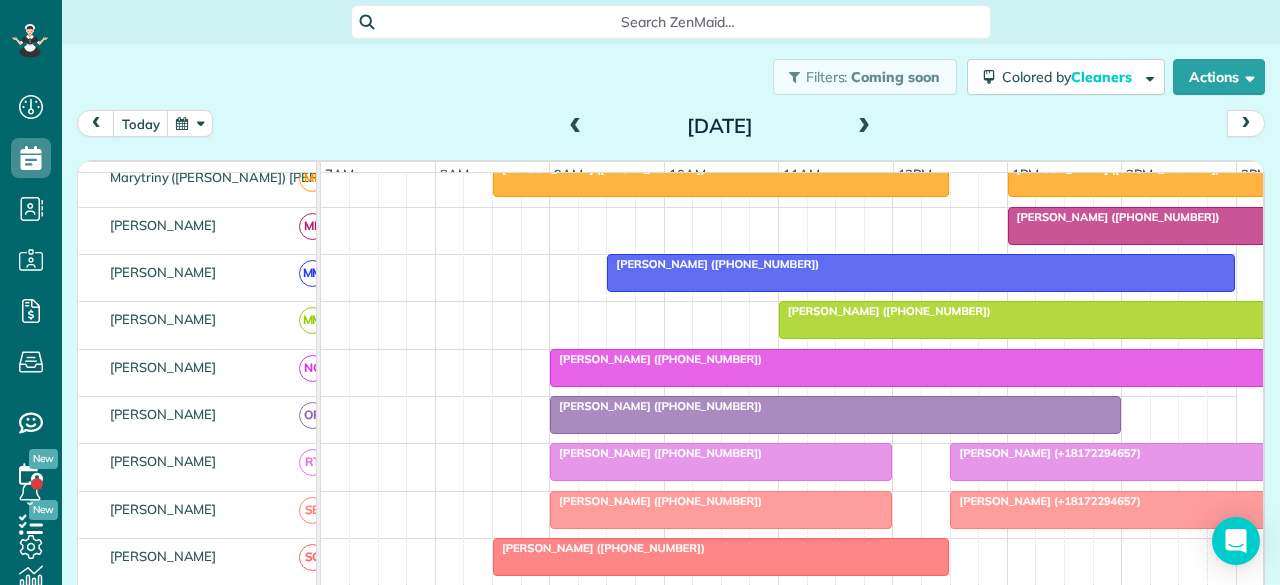 click at bounding box center [835, 415] 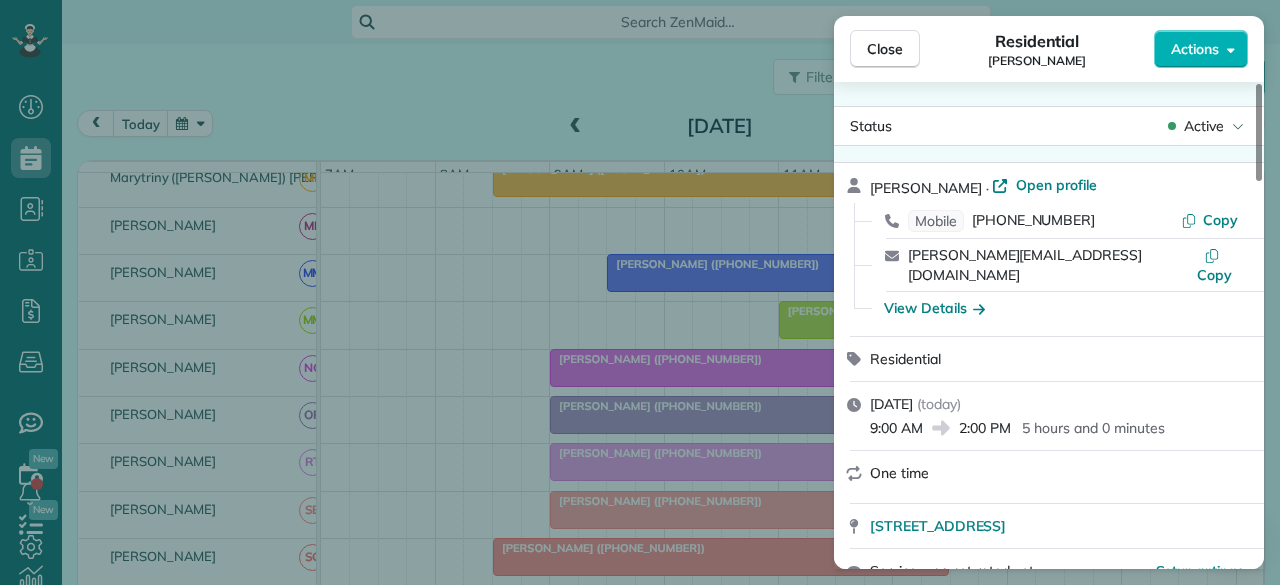 scroll, scrollTop: 300, scrollLeft: 0, axis: vertical 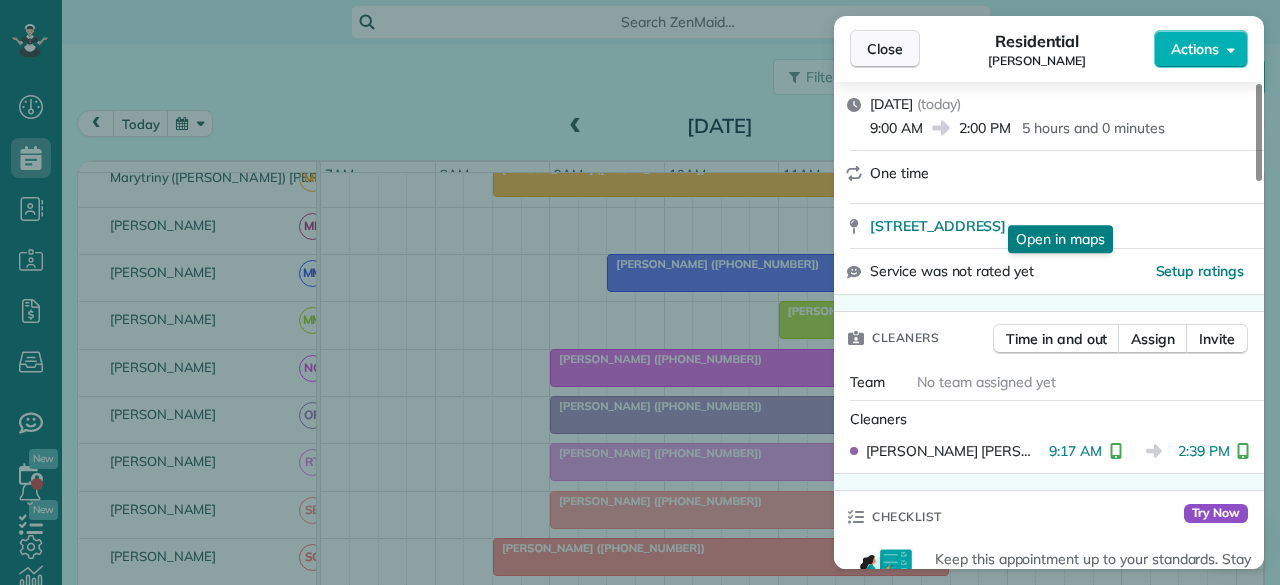 click on "Close" at bounding box center (885, 49) 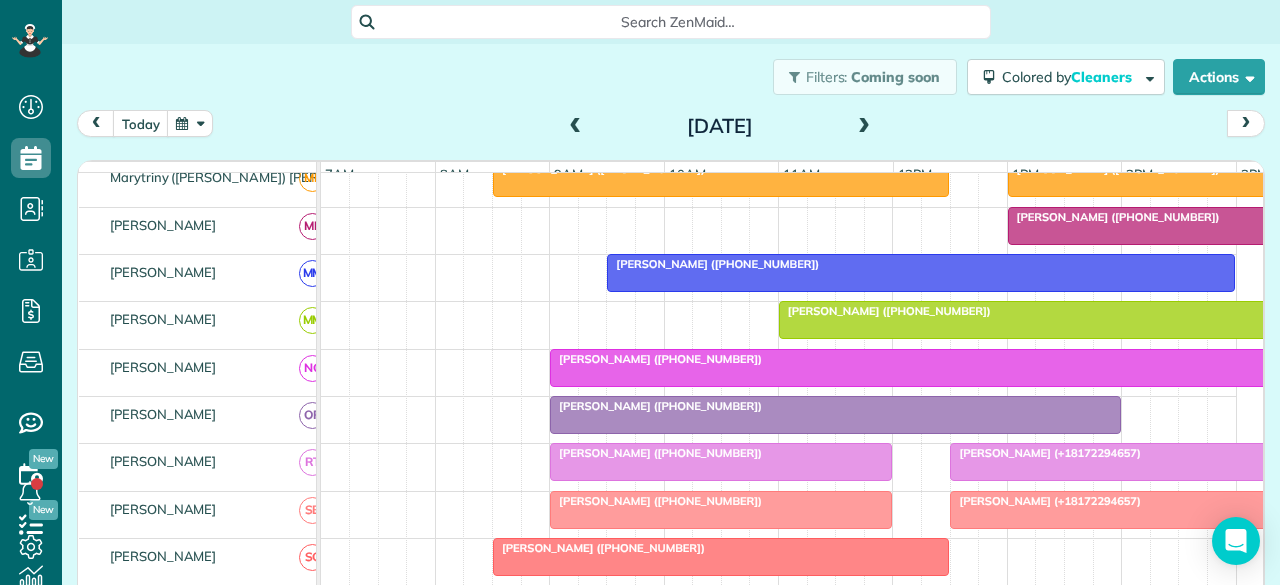 scroll, scrollTop: 400, scrollLeft: 0, axis: vertical 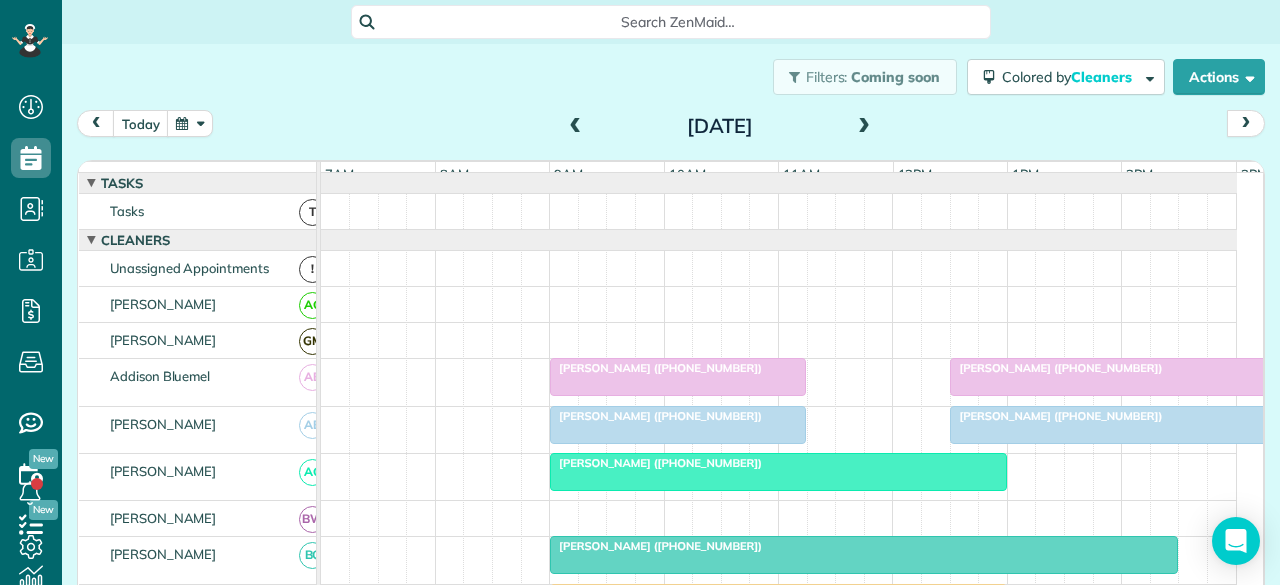 drag, startPoint x: 866, startPoint y: 123, endPoint x: 852, endPoint y: 133, distance: 17.20465 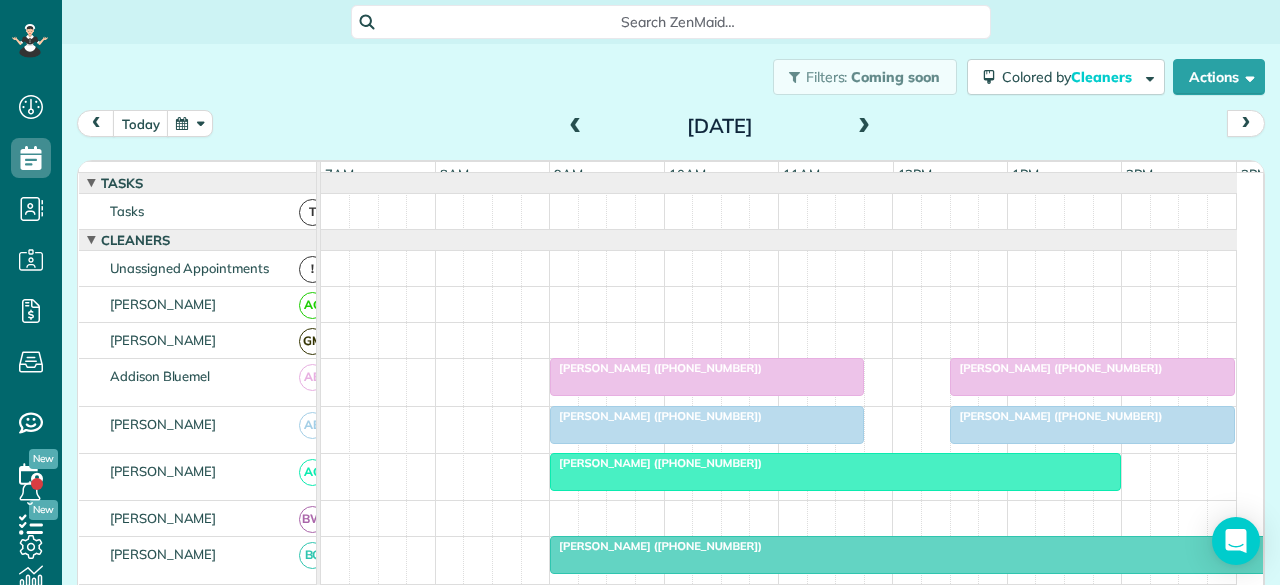 scroll, scrollTop: 74, scrollLeft: 0, axis: vertical 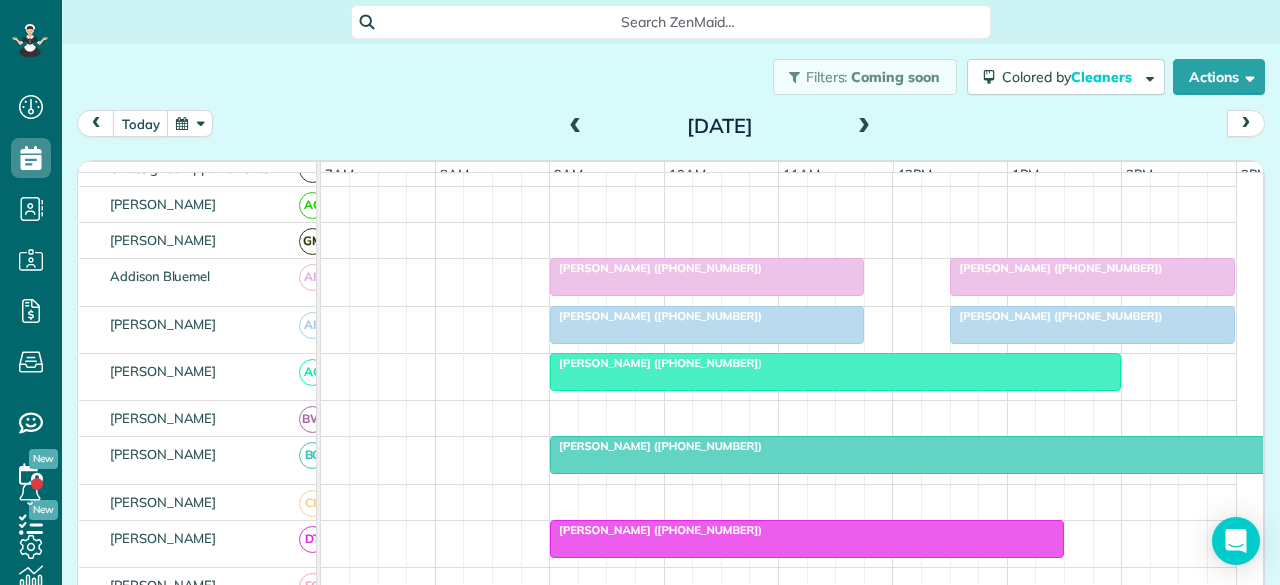 click at bounding box center (576, 127) 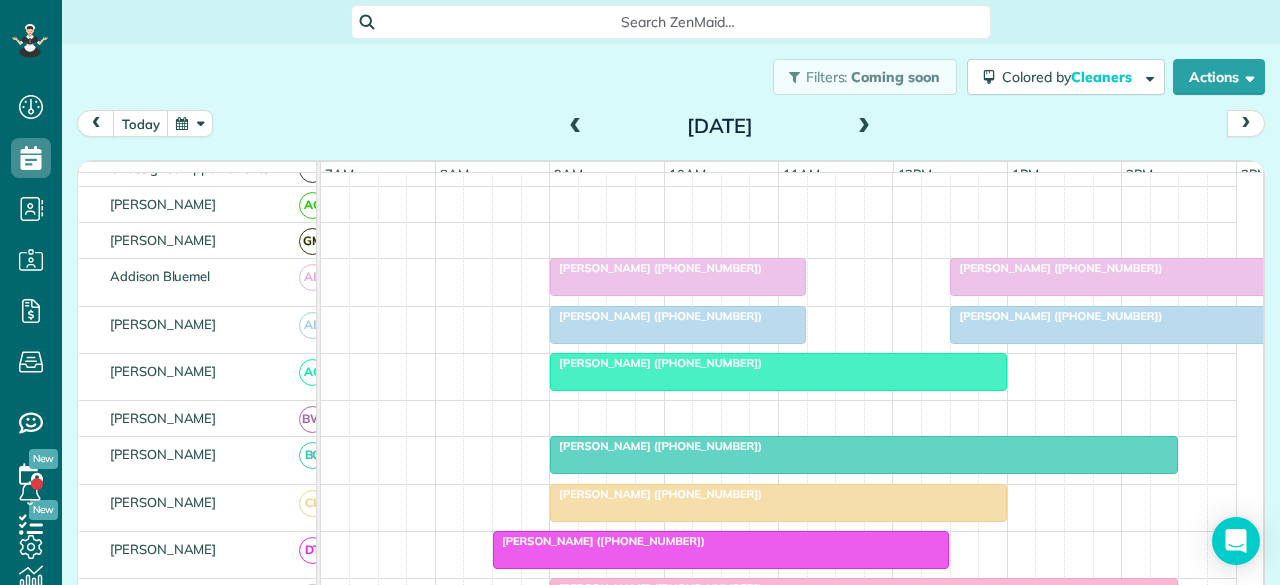 click at bounding box center (1121, 325) 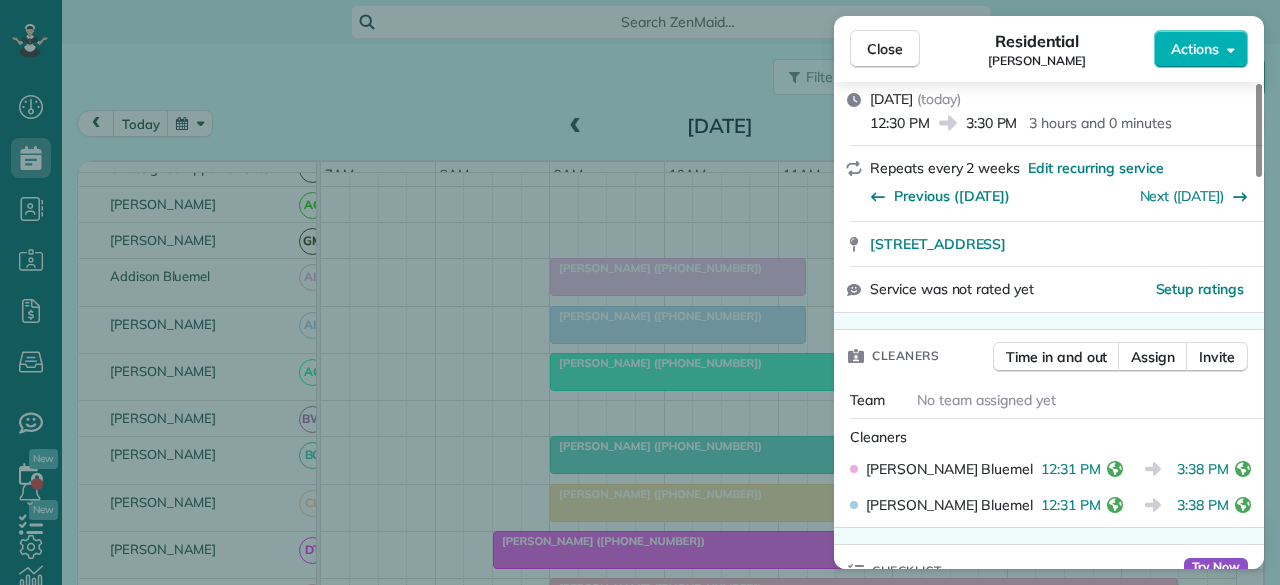 scroll, scrollTop: 400, scrollLeft: 0, axis: vertical 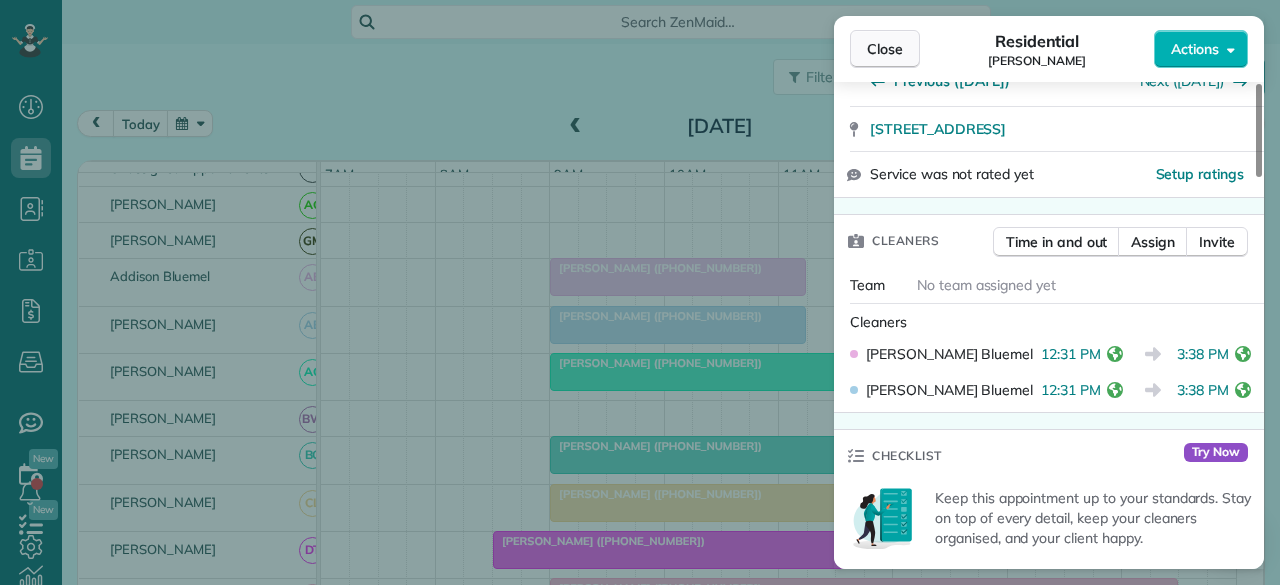 click on "Close" at bounding box center [885, 49] 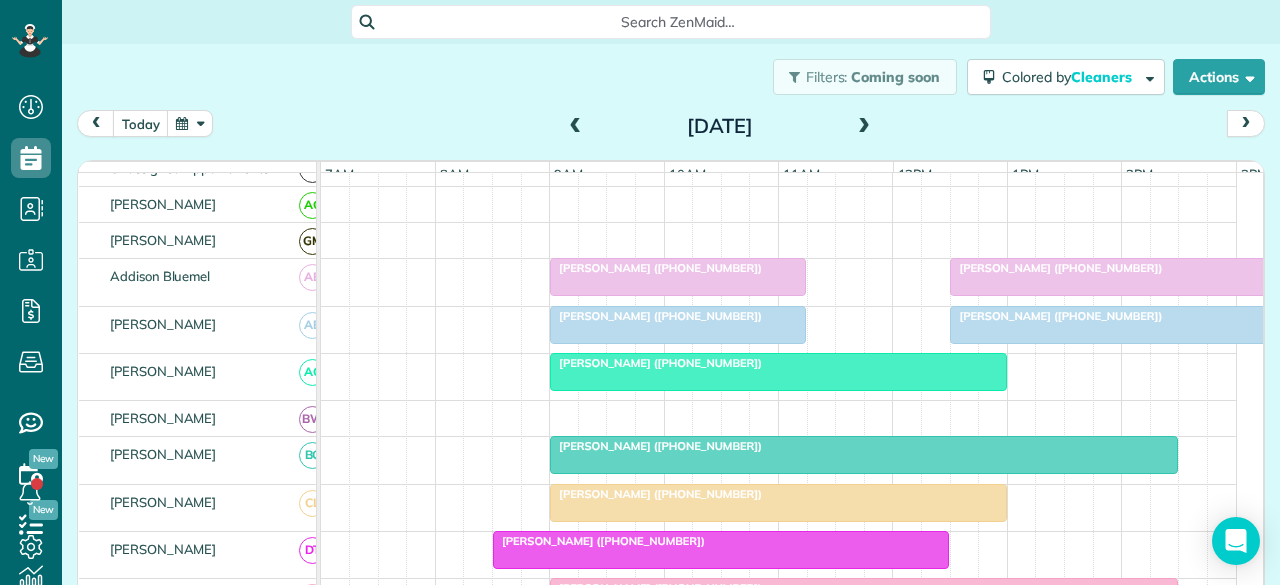 scroll, scrollTop: 168, scrollLeft: 0, axis: vertical 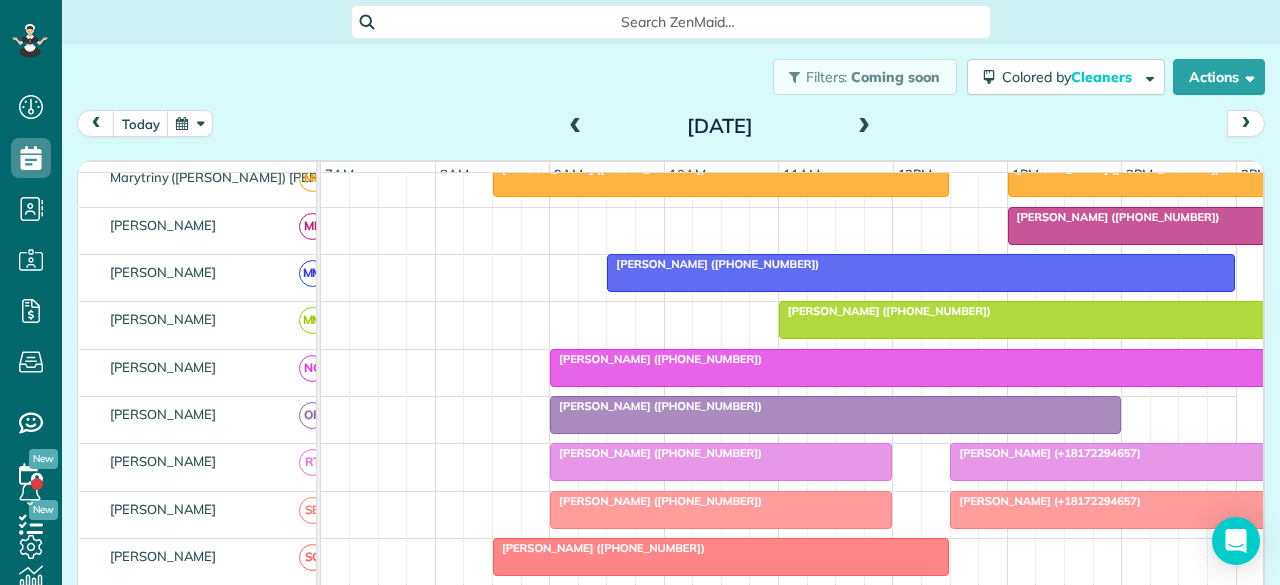 click on "[PERSON_NAME] ([PHONE_NUMBER])" at bounding box center (656, 359) 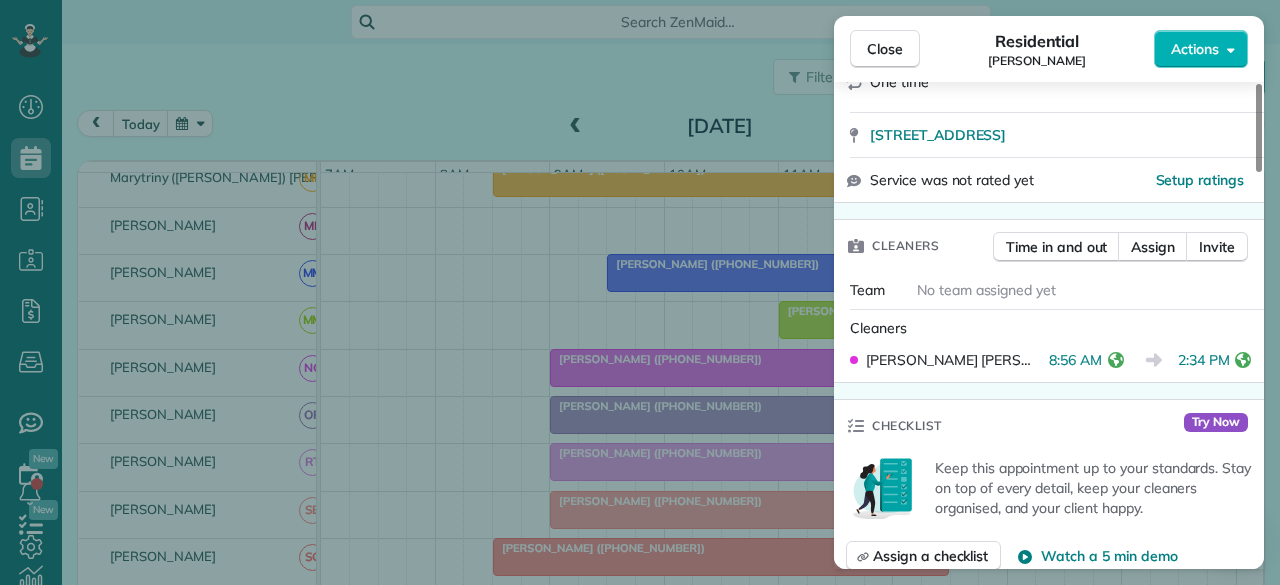 scroll, scrollTop: 400, scrollLeft: 0, axis: vertical 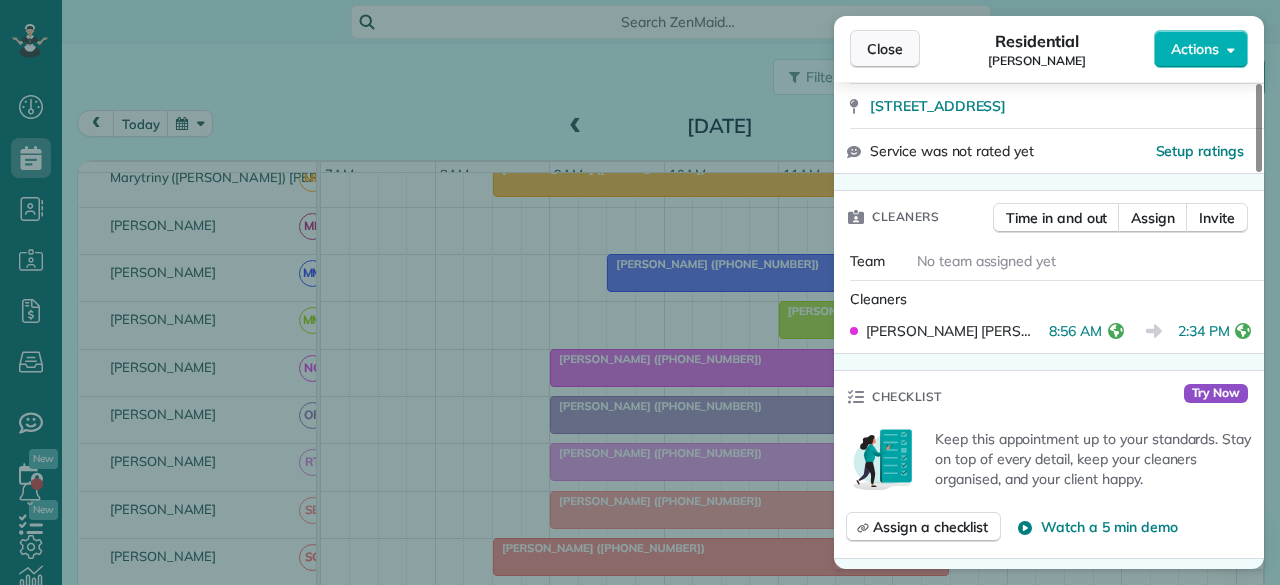 click on "Close" at bounding box center (885, 49) 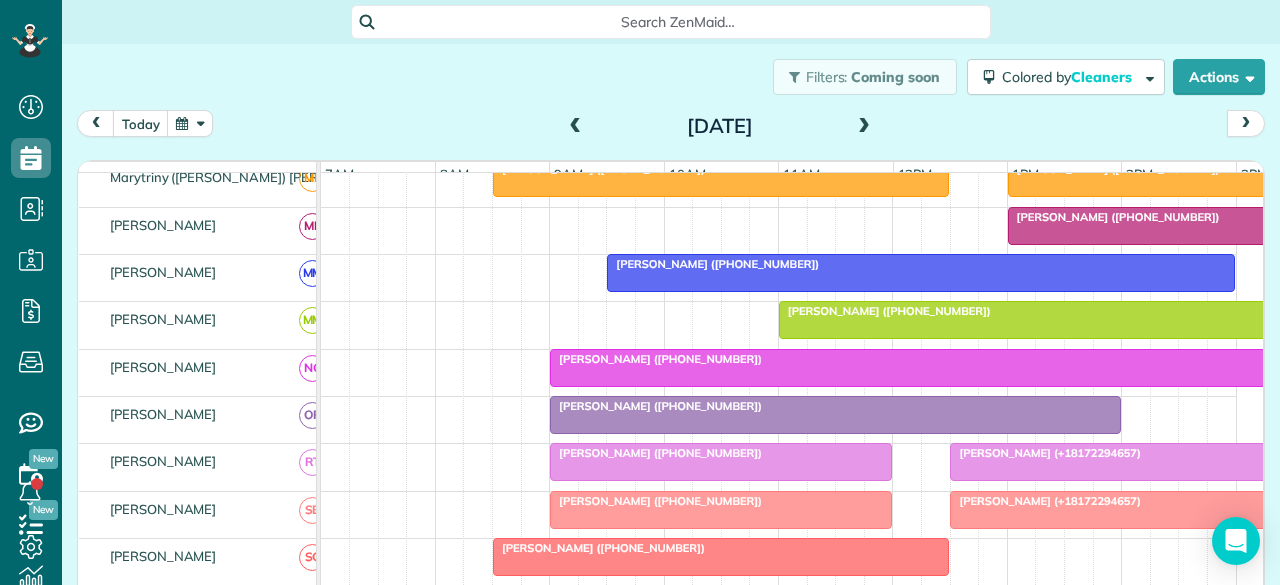 click at bounding box center [1149, 462] 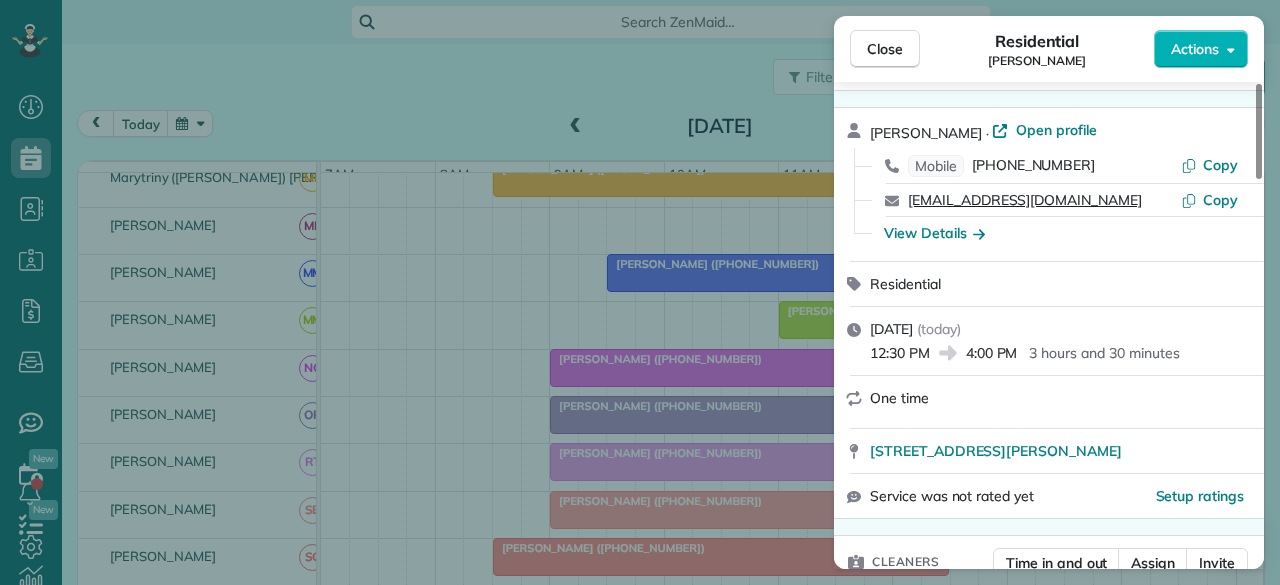 scroll, scrollTop: 0, scrollLeft: 0, axis: both 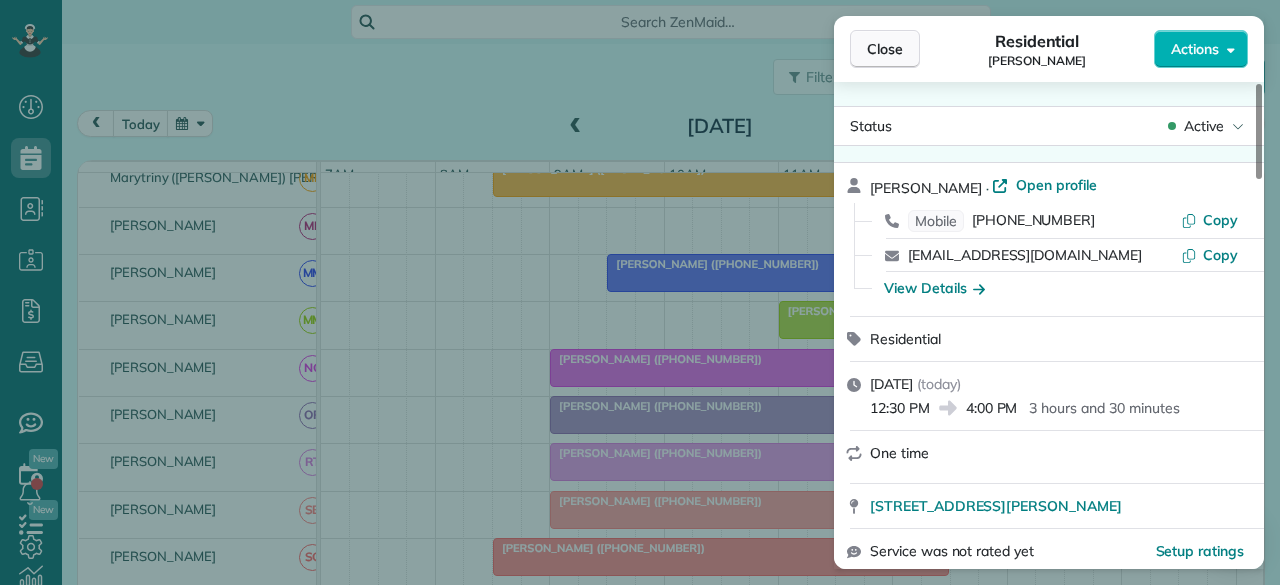 click on "Close" at bounding box center [885, 49] 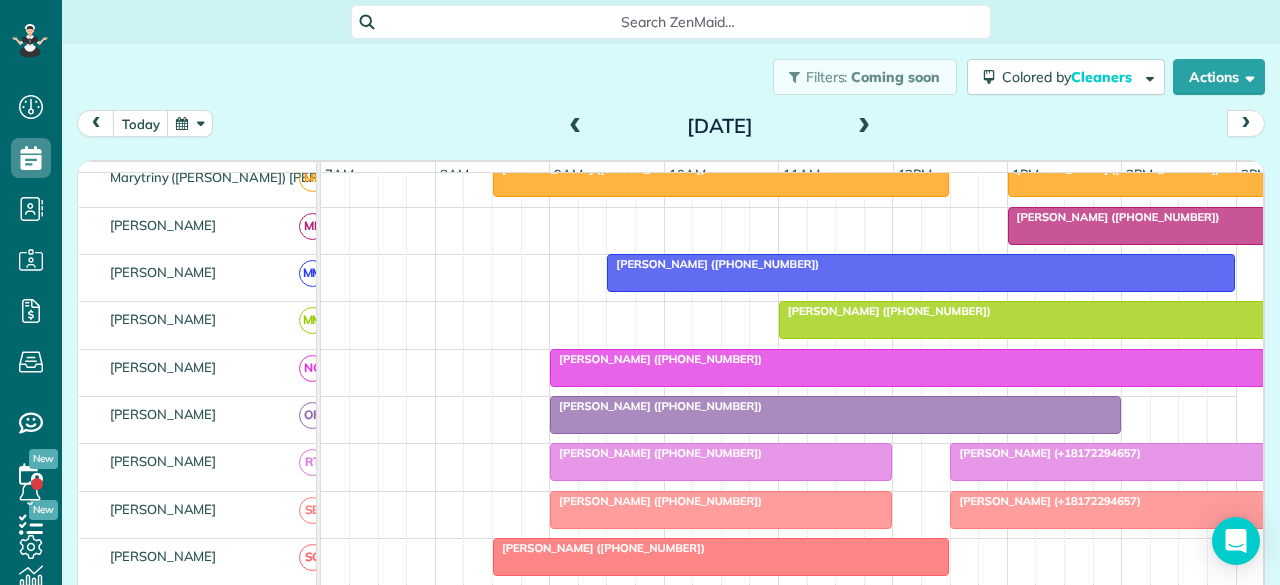 click on "[PERSON_NAME] (+18172294657)" at bounding box center (1045, 453) 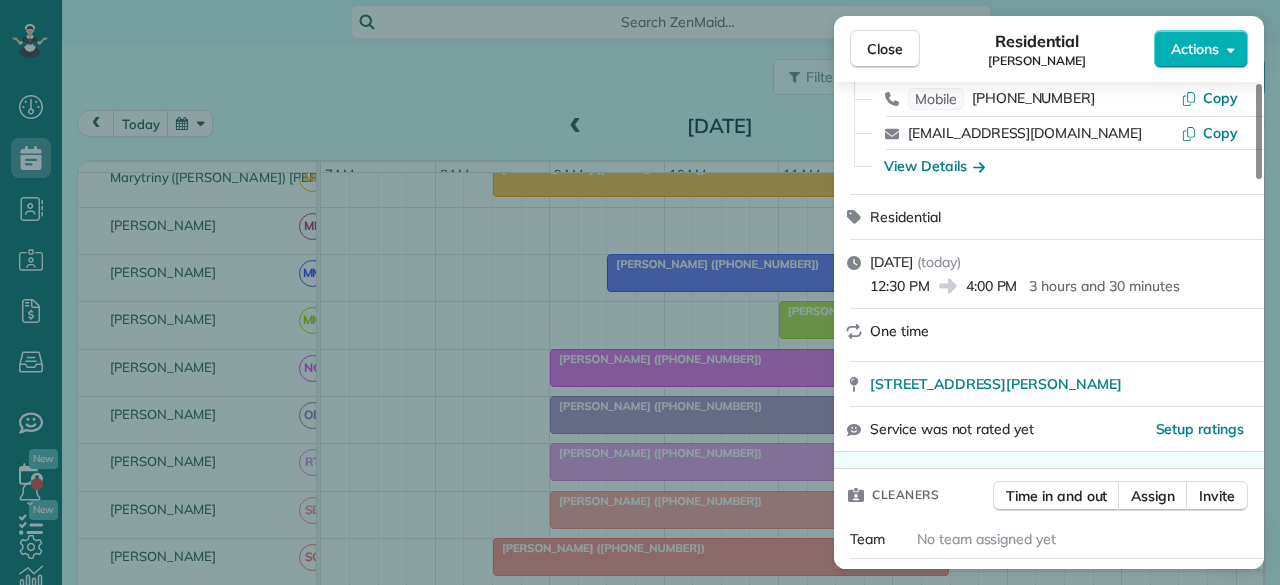scroll, scrollTop: 0, scrollLeft: 0, axis: both 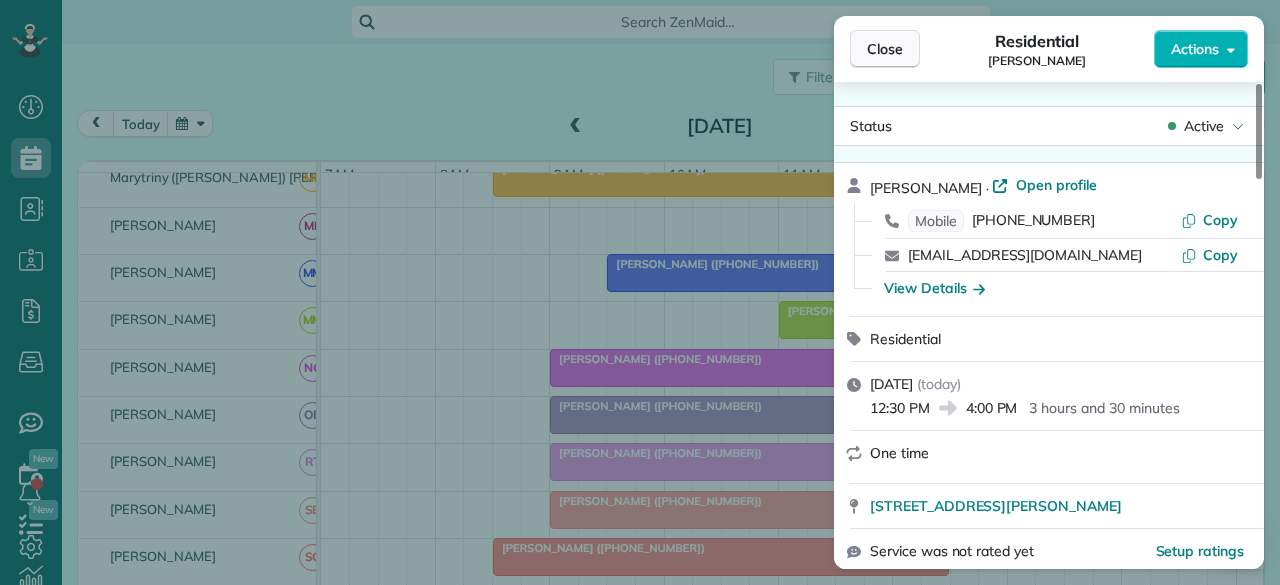 click on "Close" at bounding box center (885, 49) 